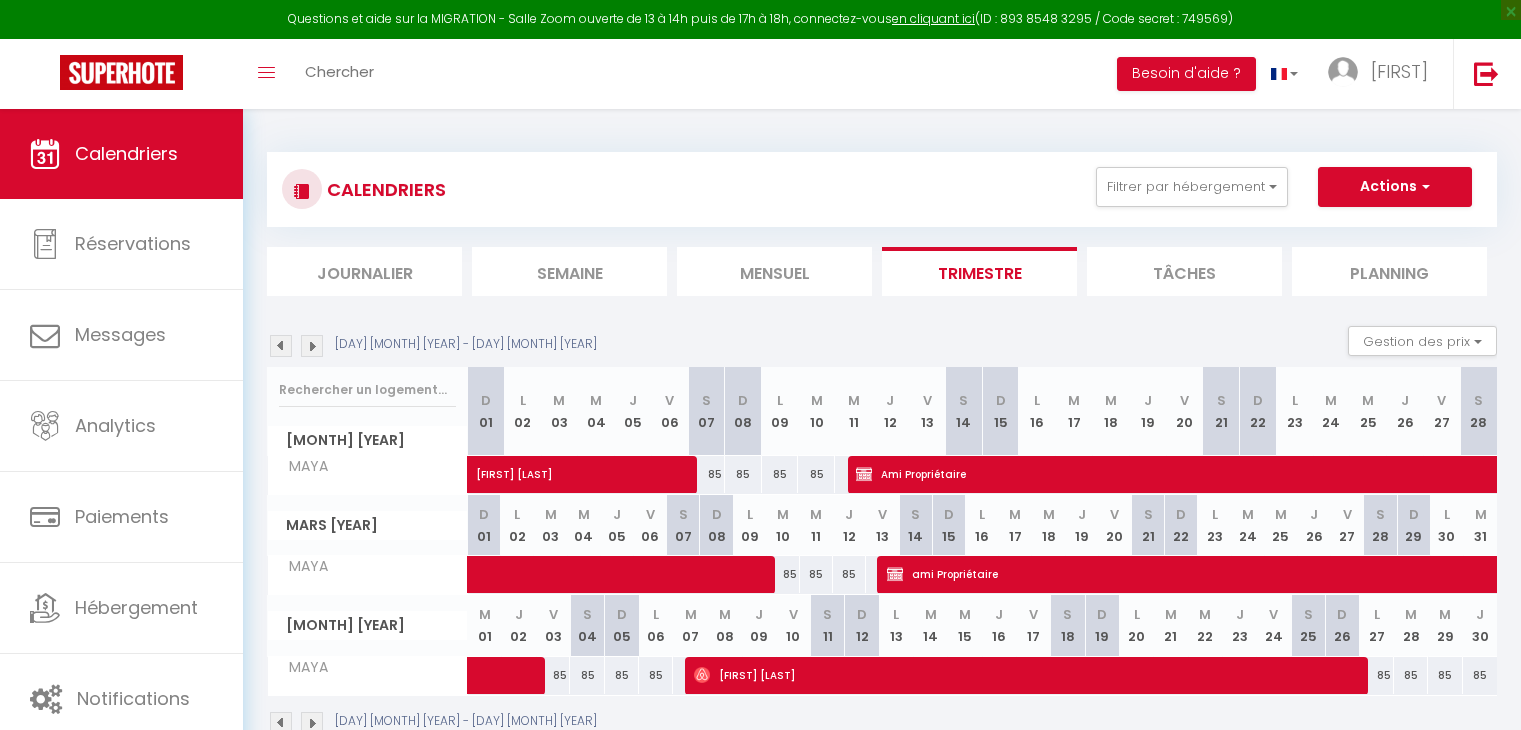 scroll, scrollTop: 0, scrollLeft: 0, axis: both 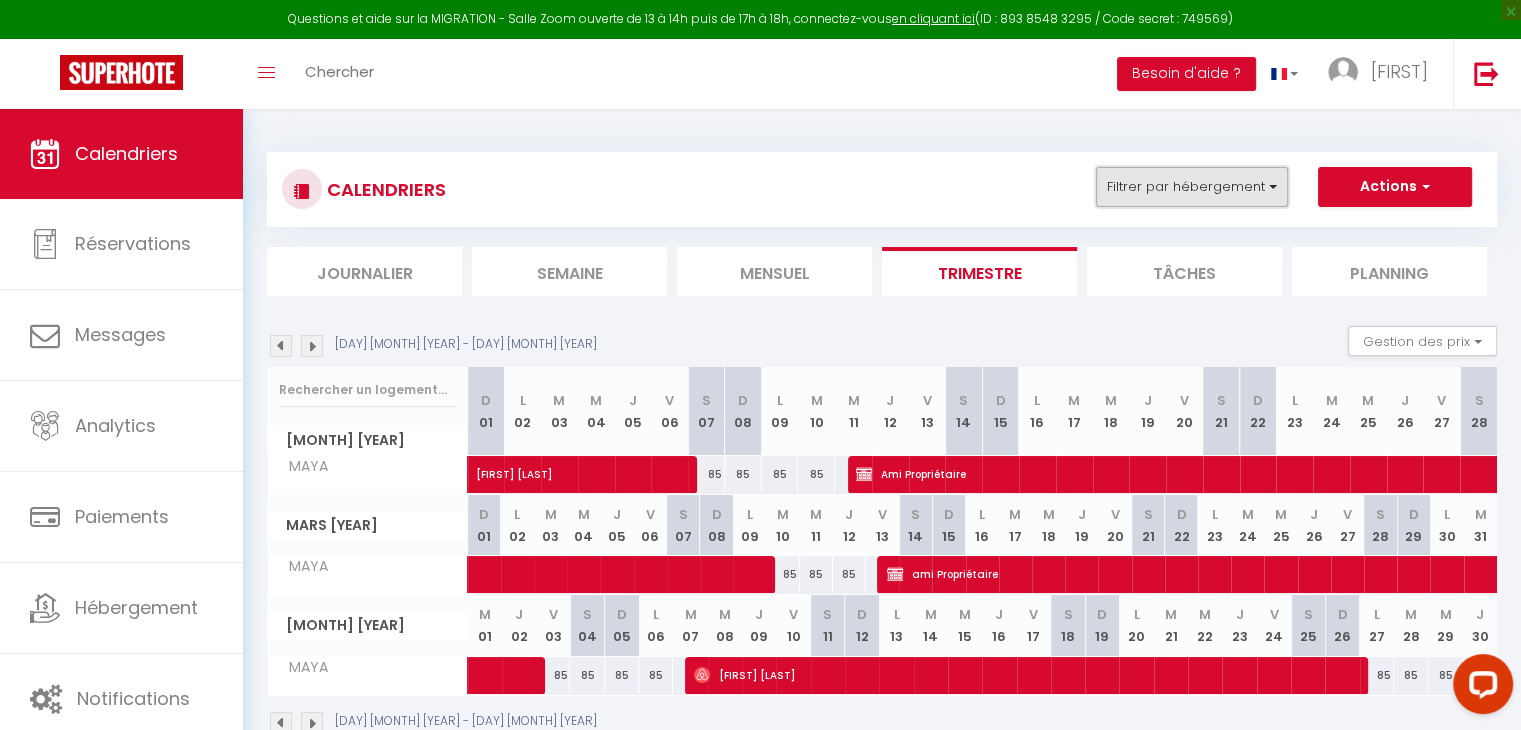 click on "Filtrer par hébergement" at bounding box center (1192, 187) 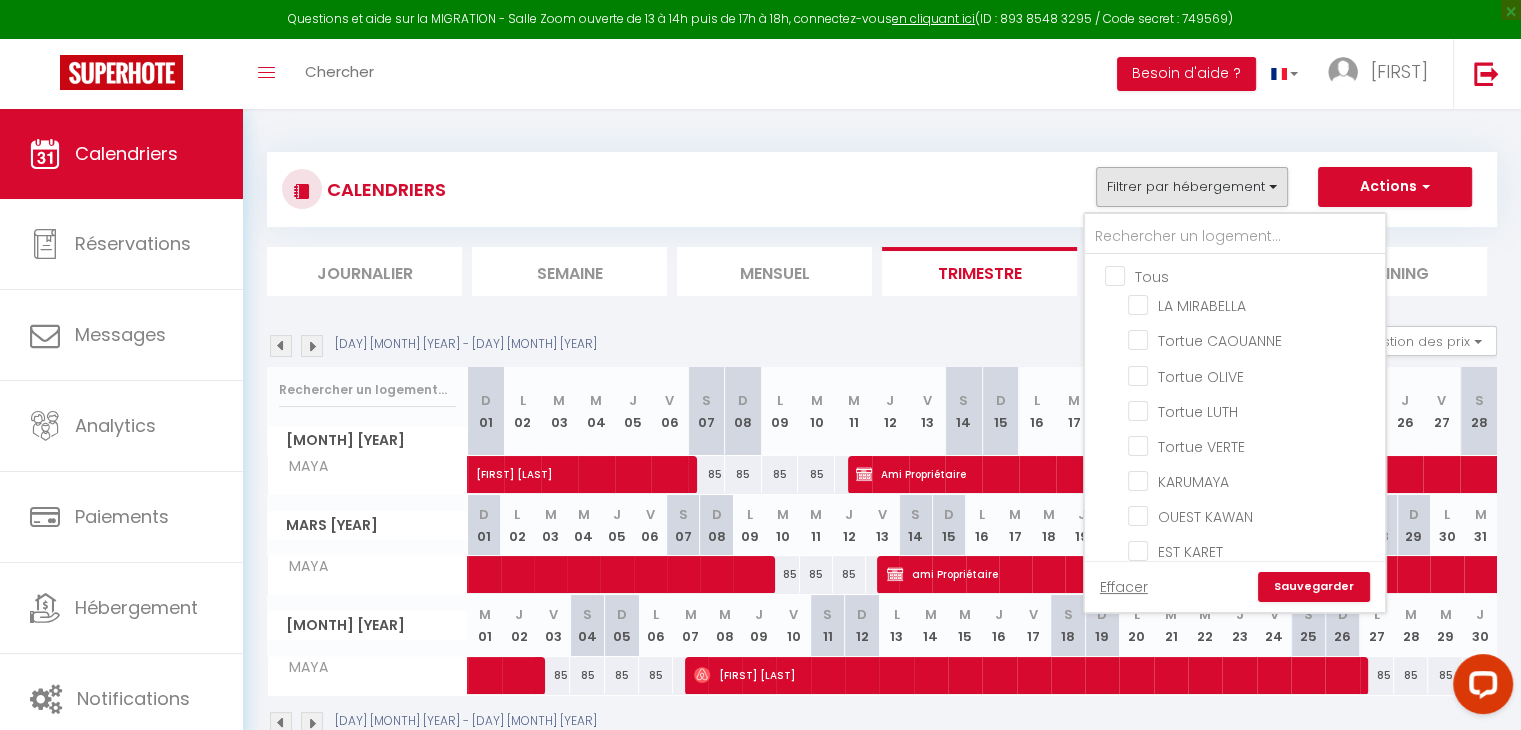 click on "Tous" at bounding box center (1255, 275) 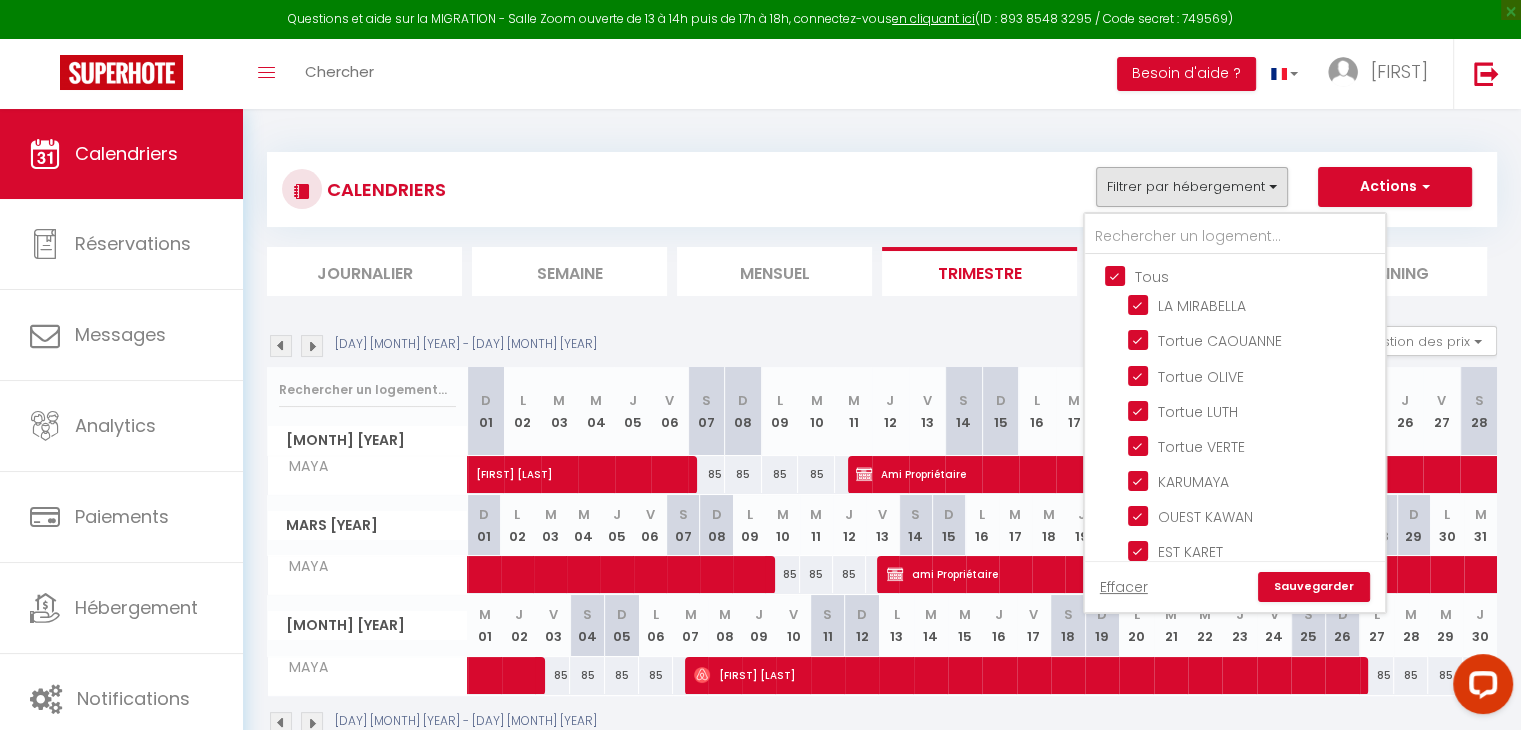 checkbox on "true" 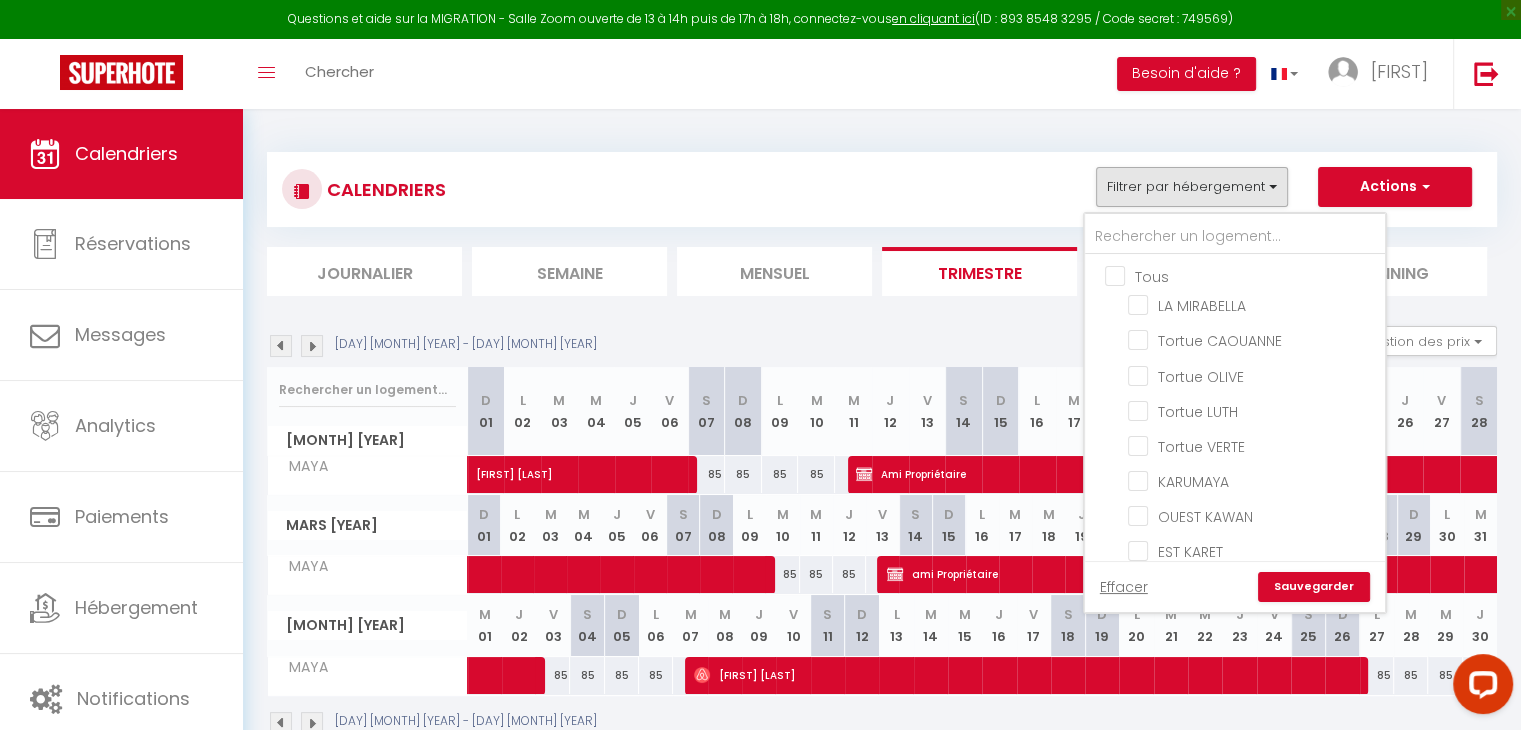 checkbox on "false" 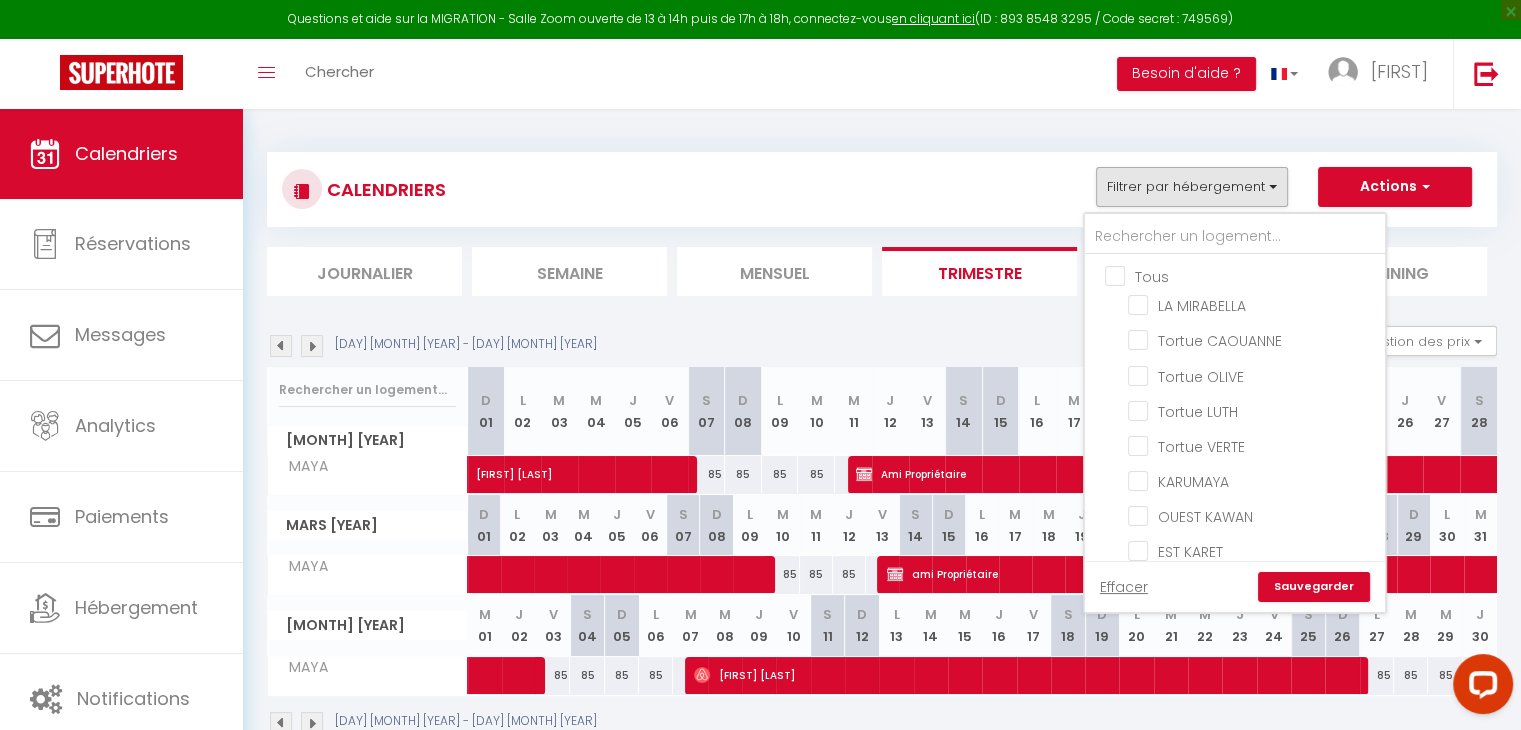 checkbox on "false" 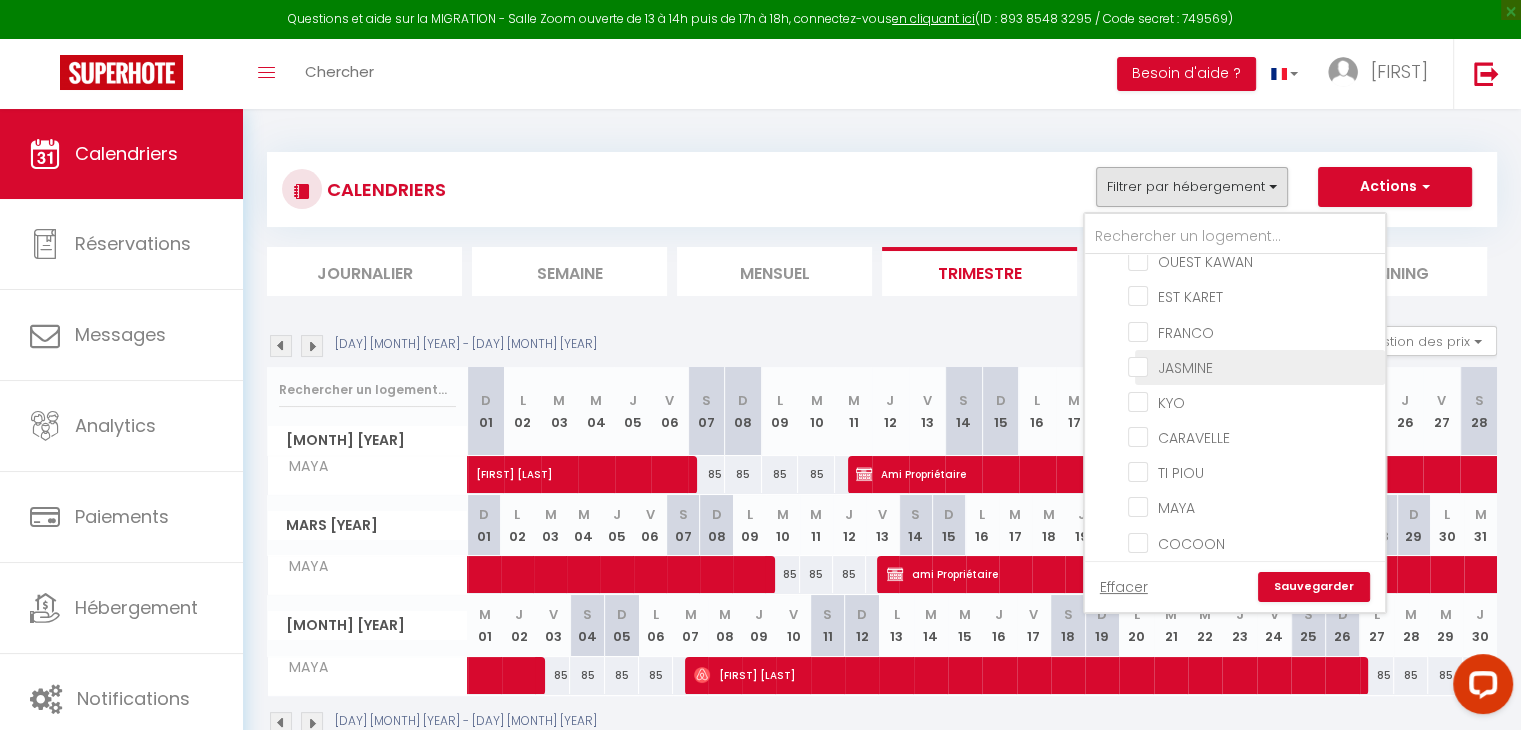 scroll, scrollTop: 300, scrollLeft: 0, axis: vertical 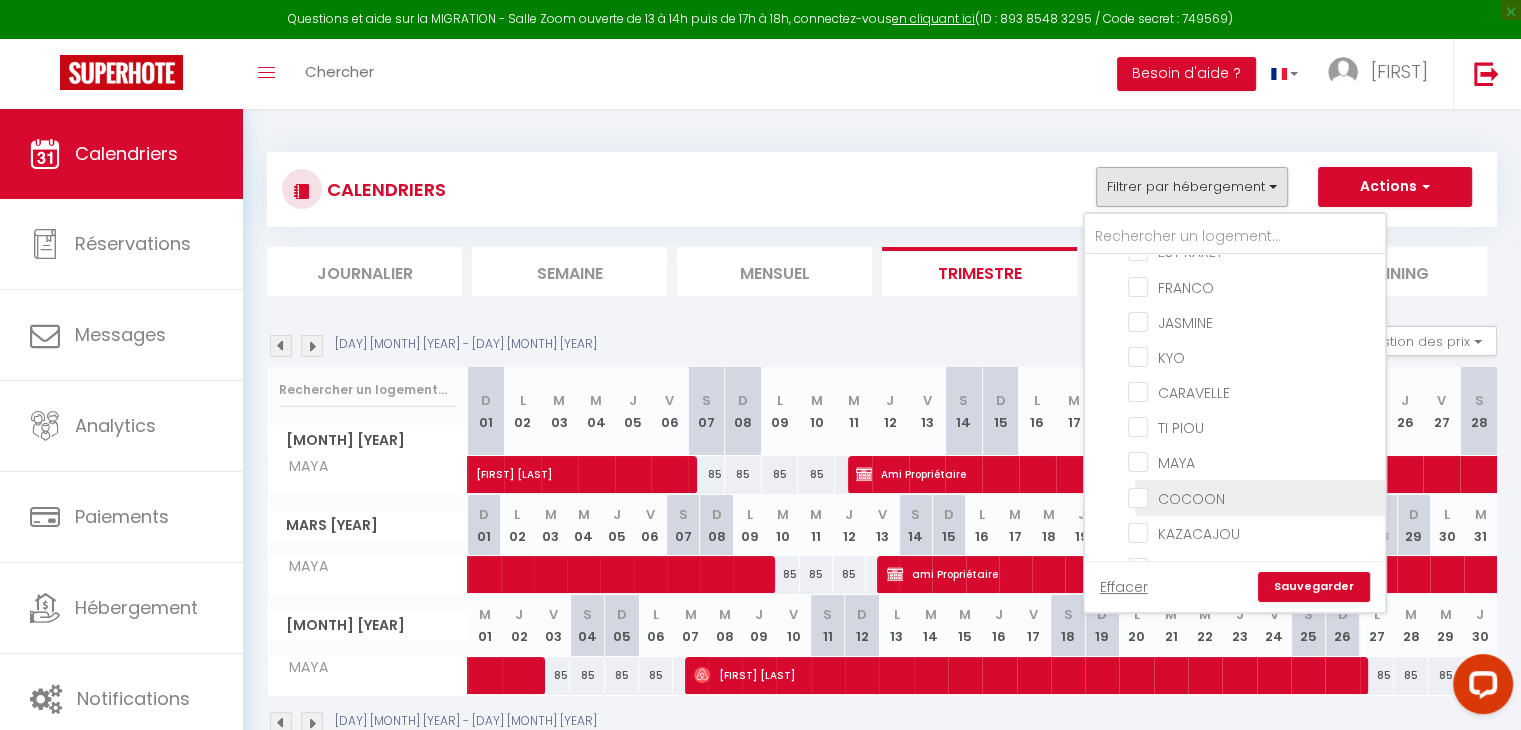 click on "COCOON" at bounding box center (1253, 496) 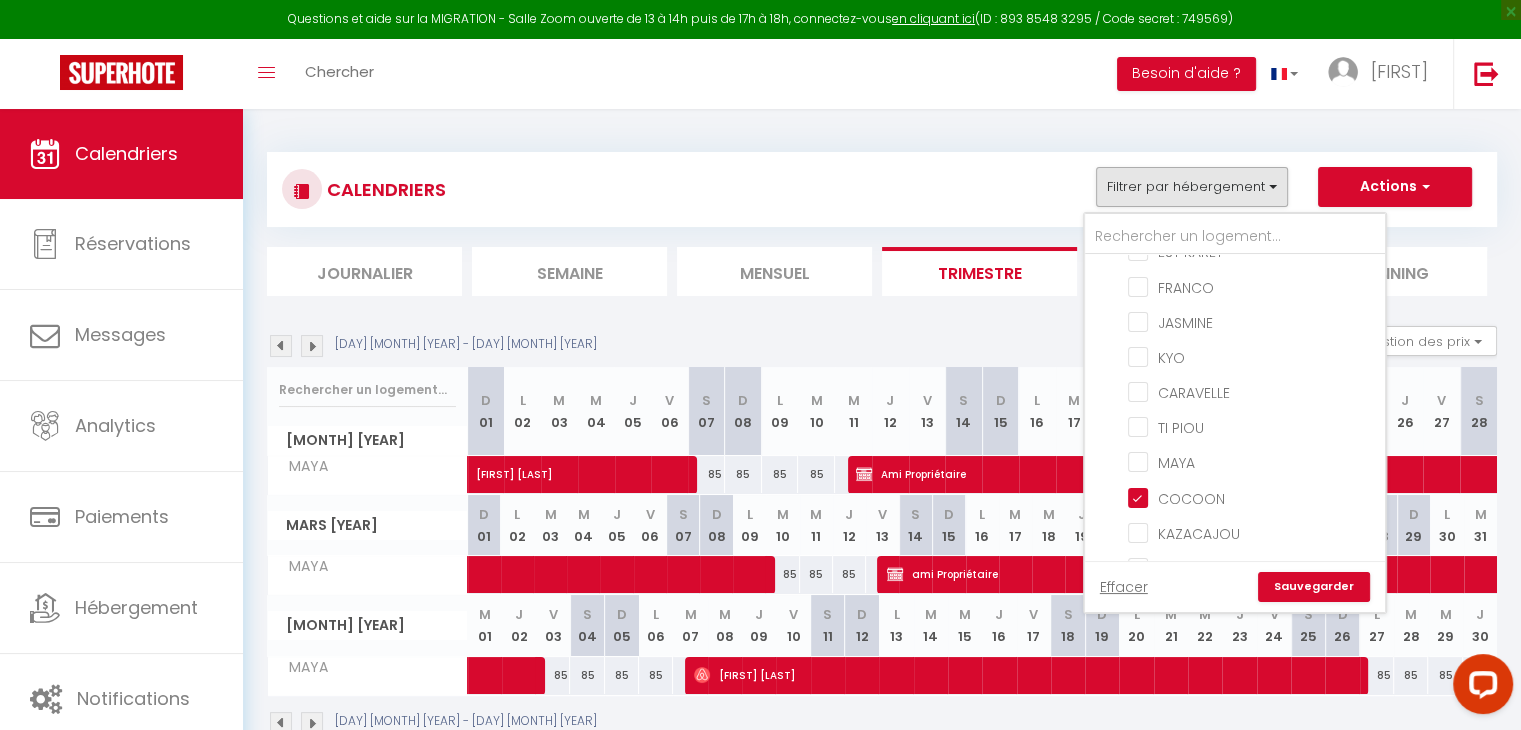 click on "Sauvegarder" at bounding box center (1314, 587) 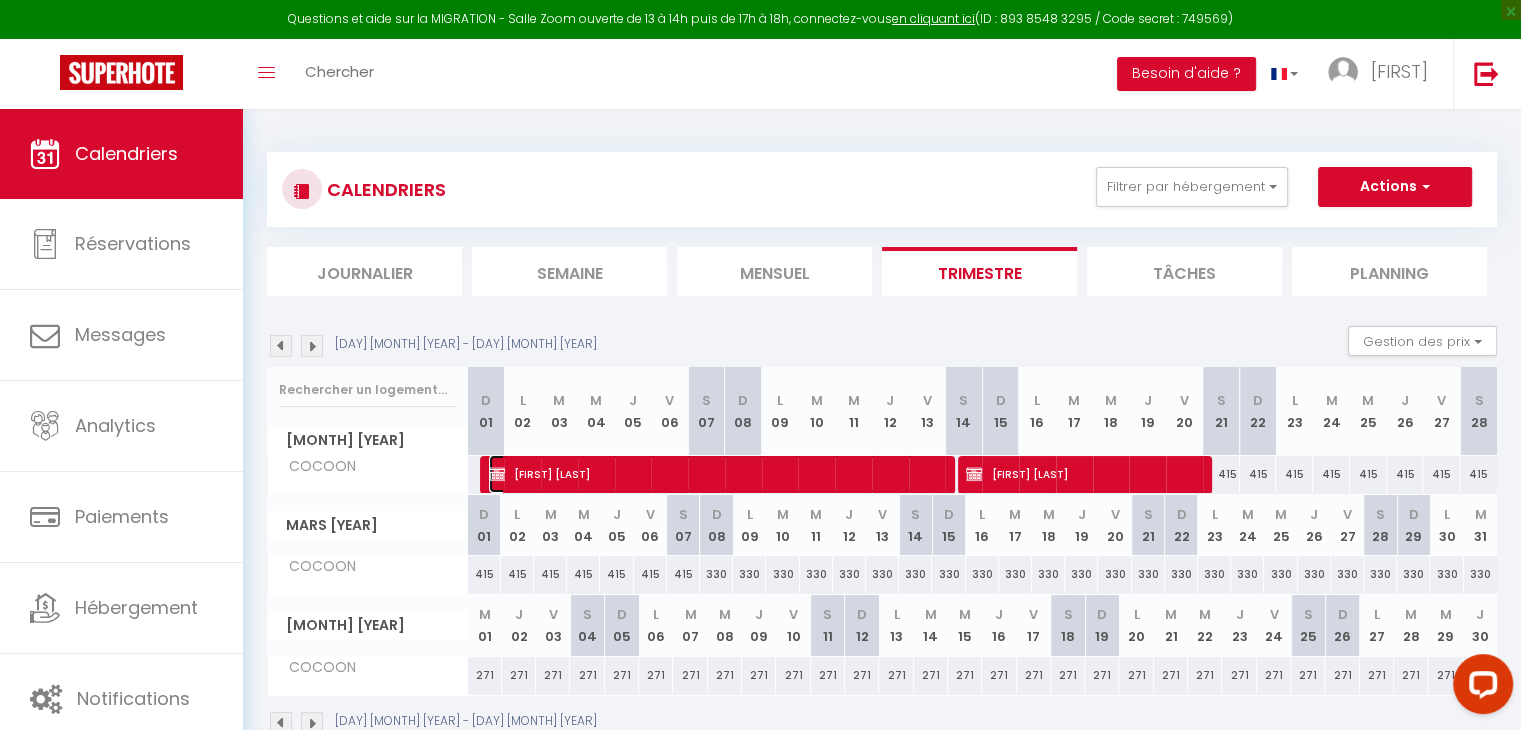 click on "Lise [LAST]" at bounding box center [717, 474] 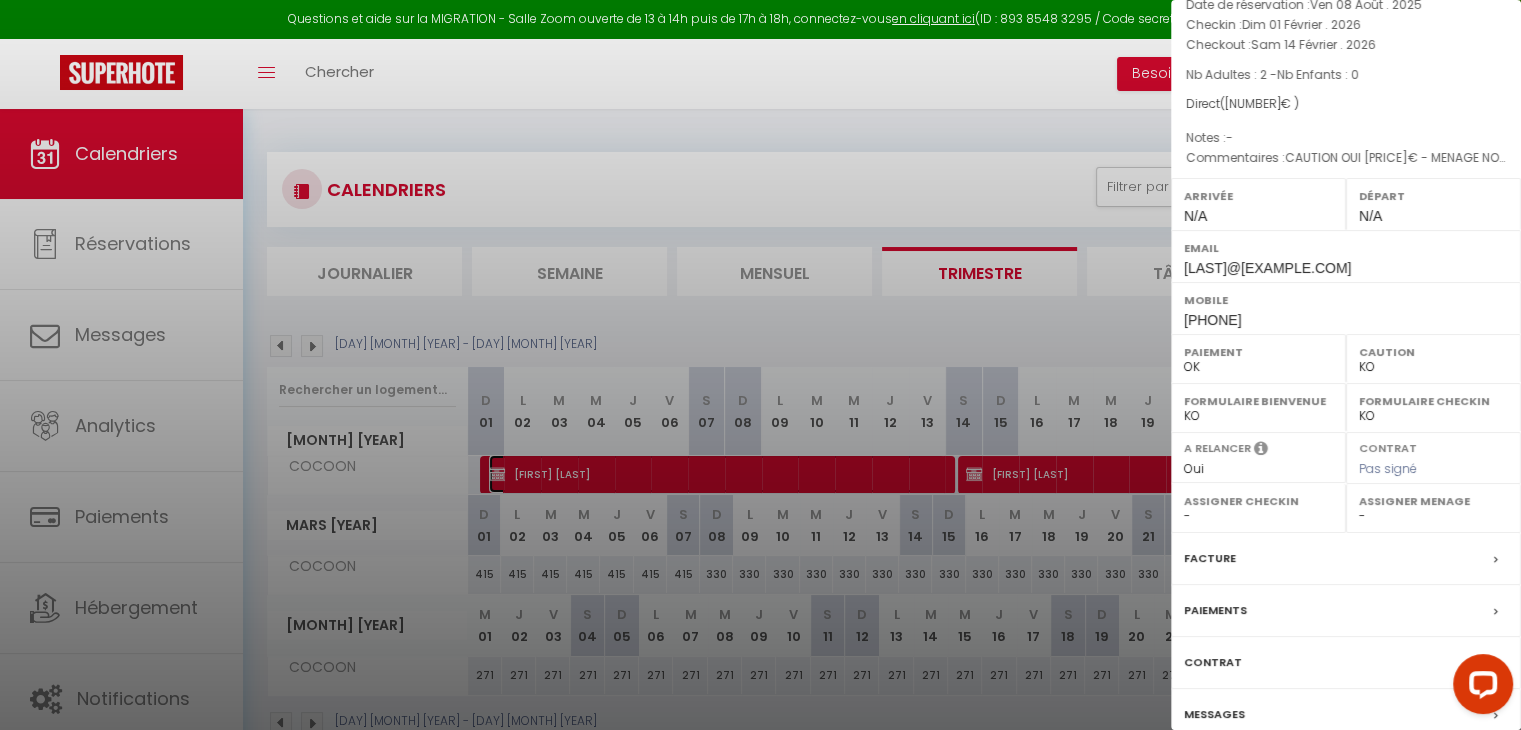 scroll, scrollTop: 199, scrollLeft: 0, axis: vertical 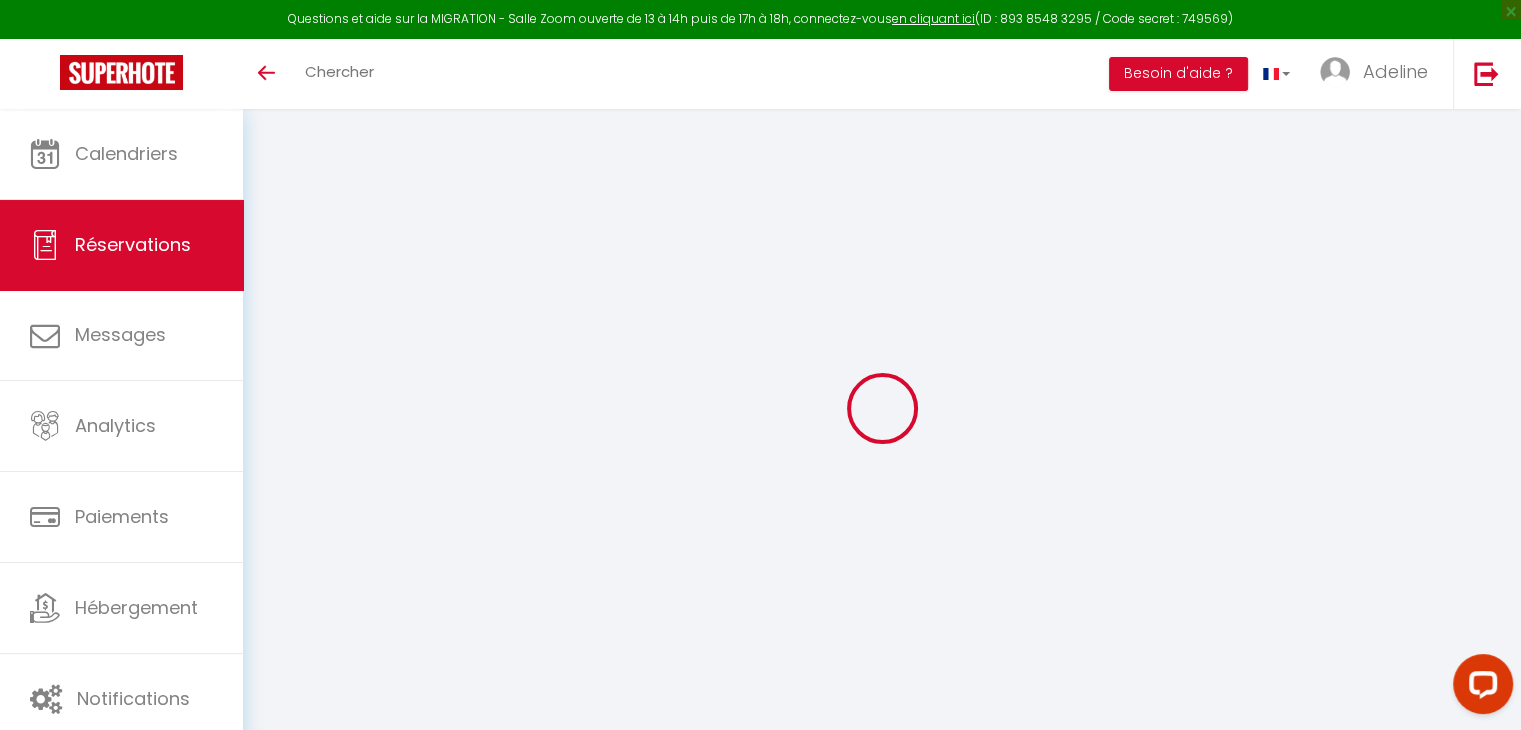 select 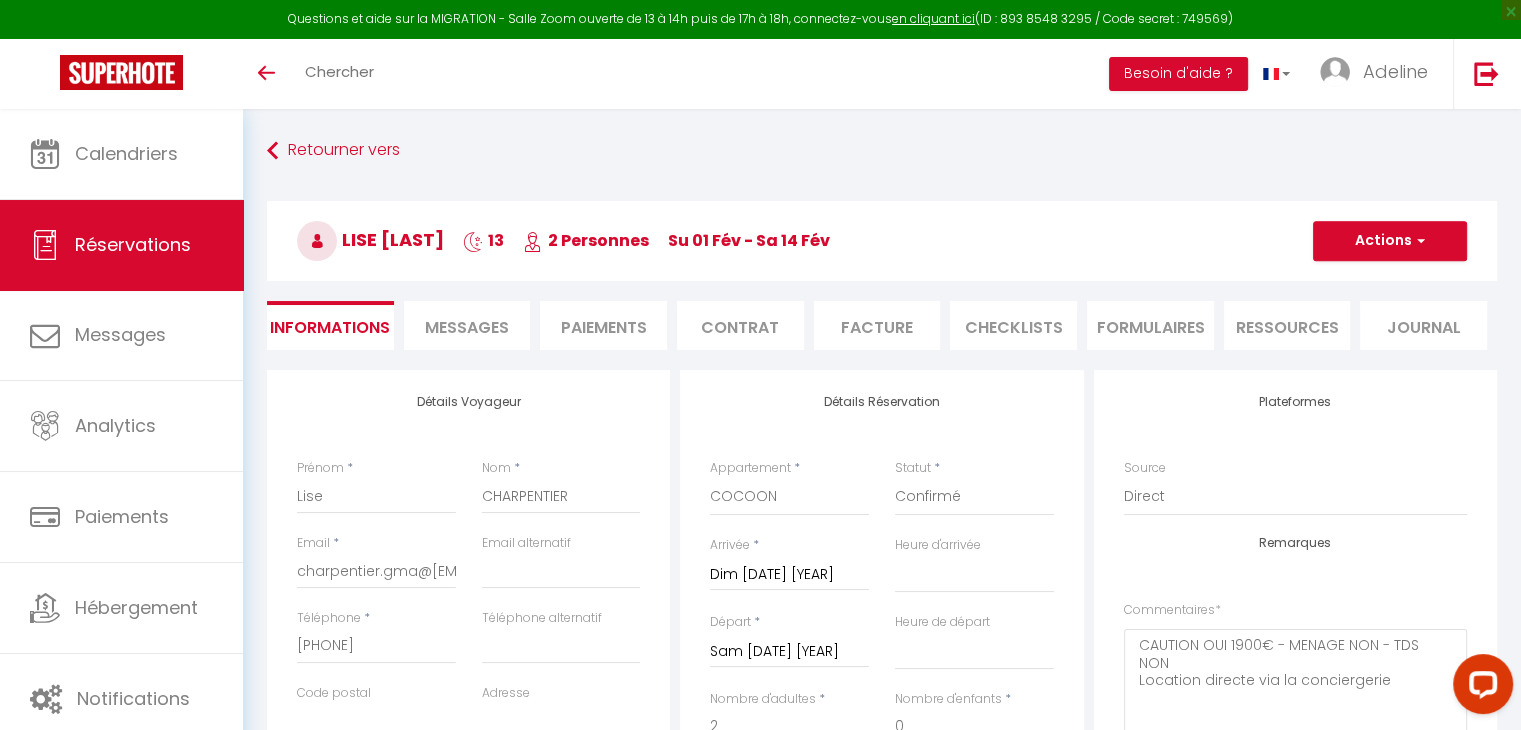 type on "120" 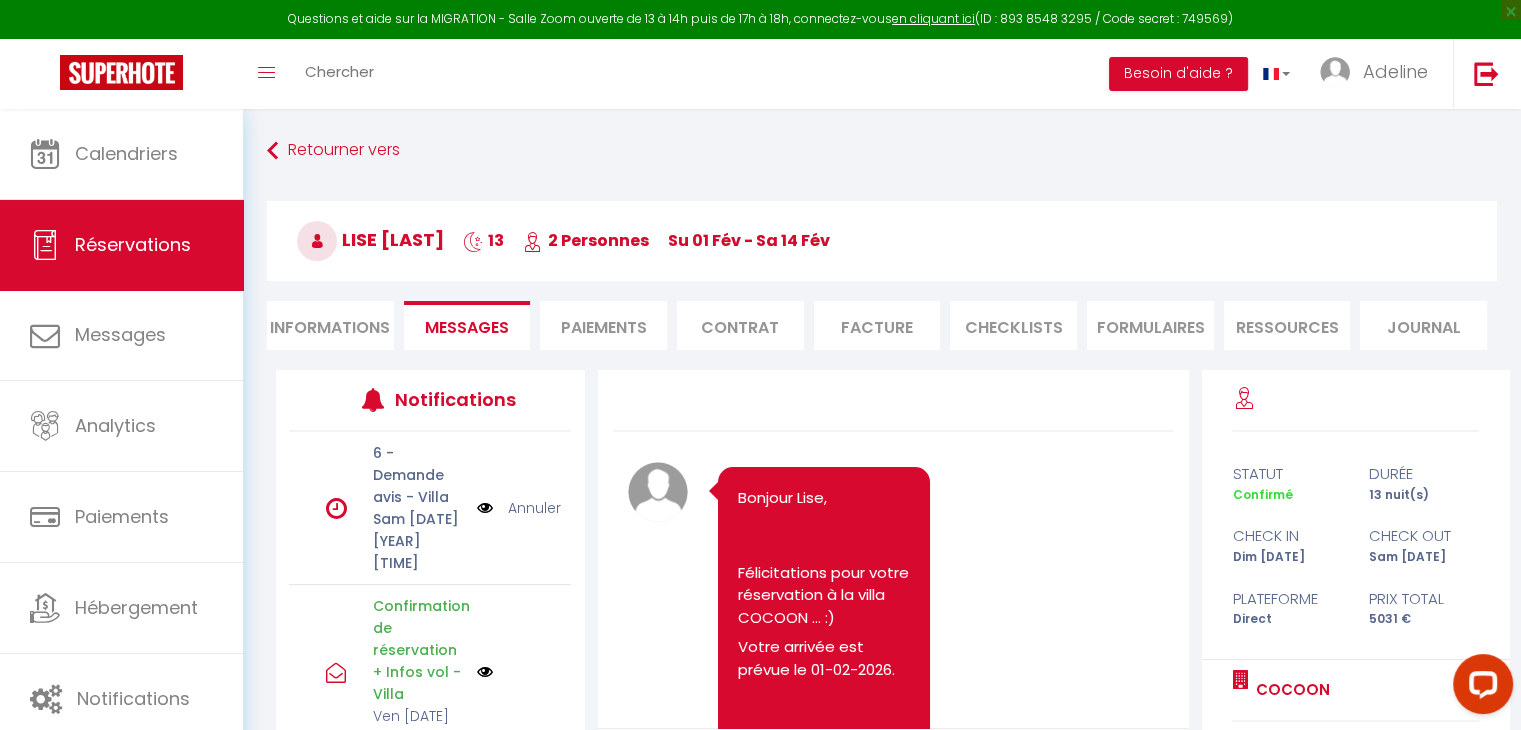 scroll, scrollTop: 199, scrollLeft: 0, axis: vertical 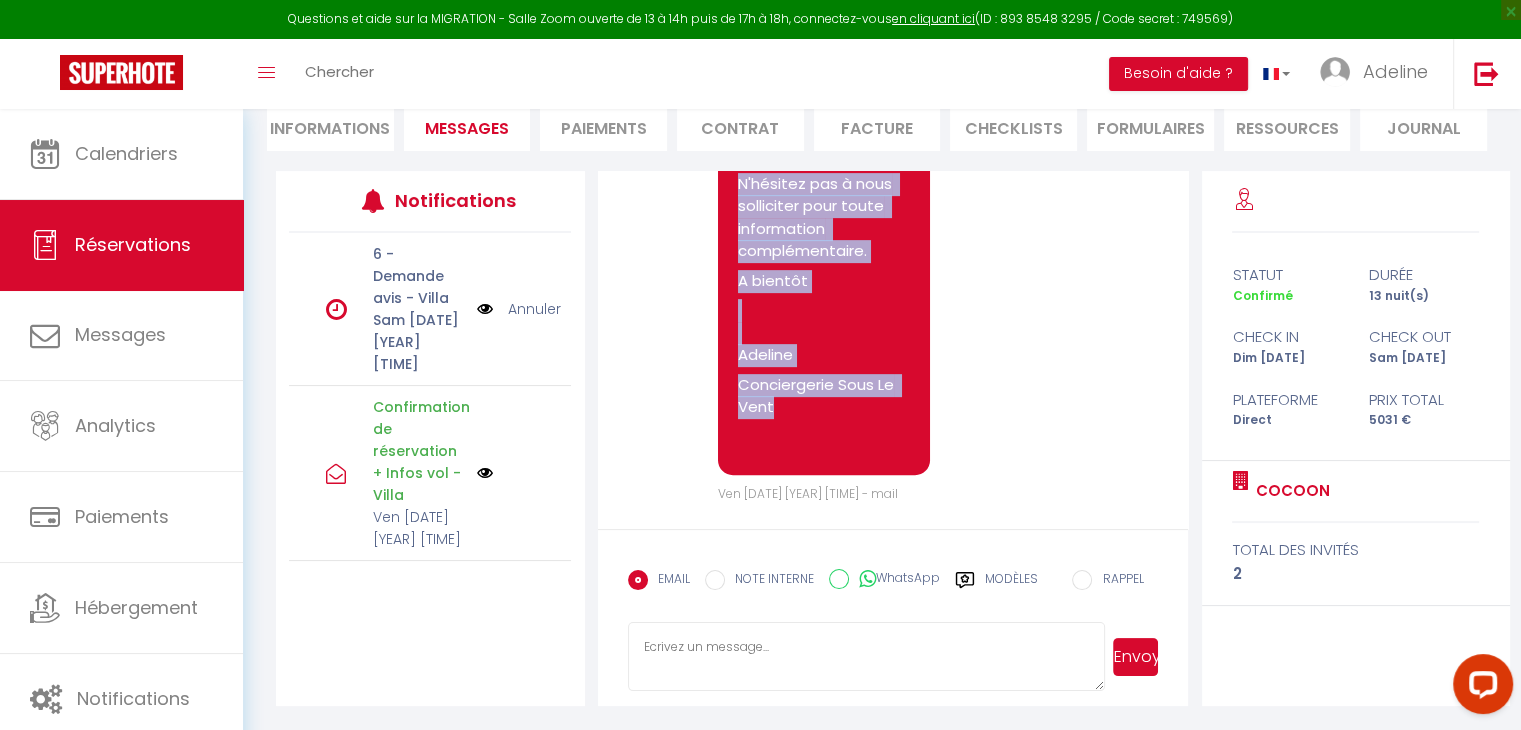 drag, startPoint x: 736, startPoint y: 295, endPoint x: 878, endPoint y: 400, distance: 176.60408 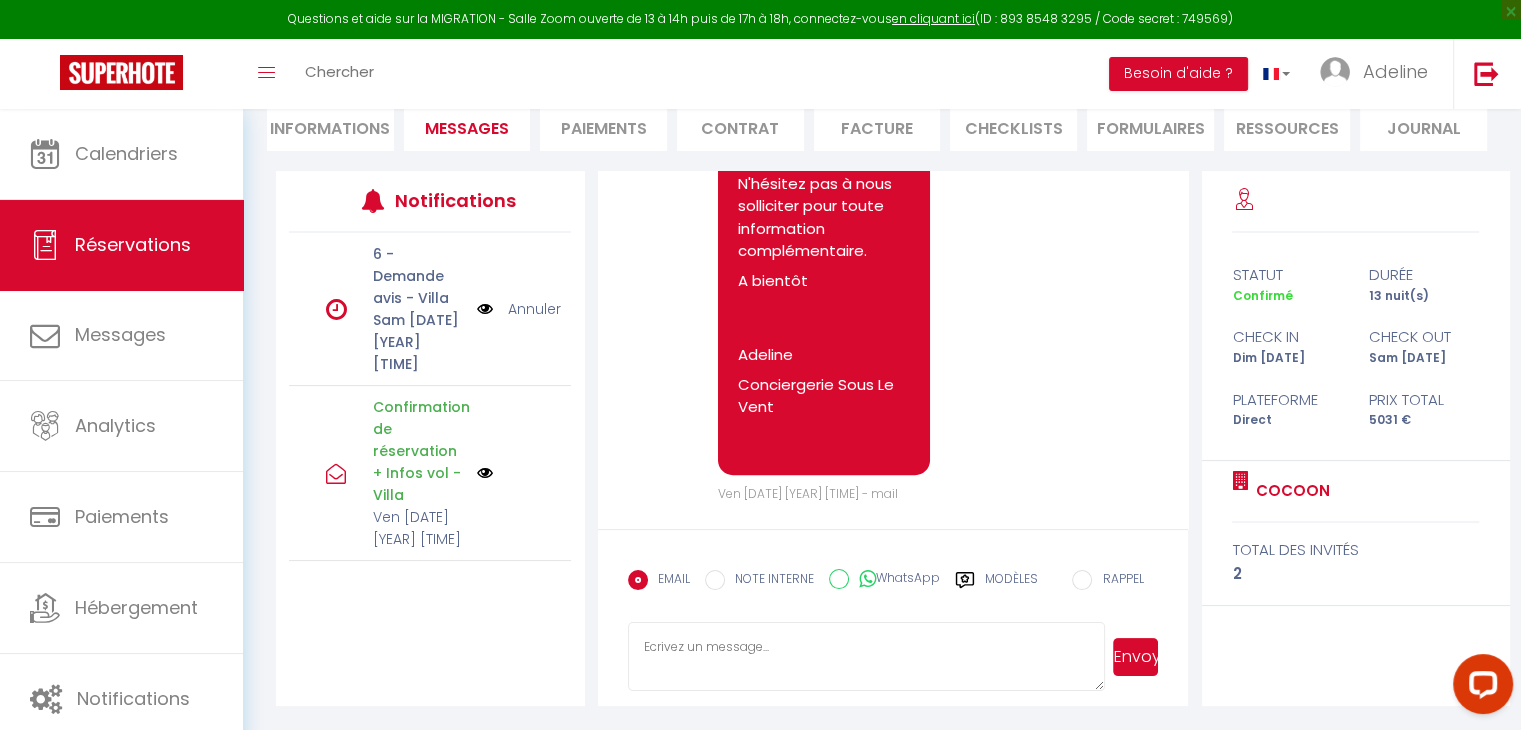 click on "Modèles" at bounding box center [1011, 587] 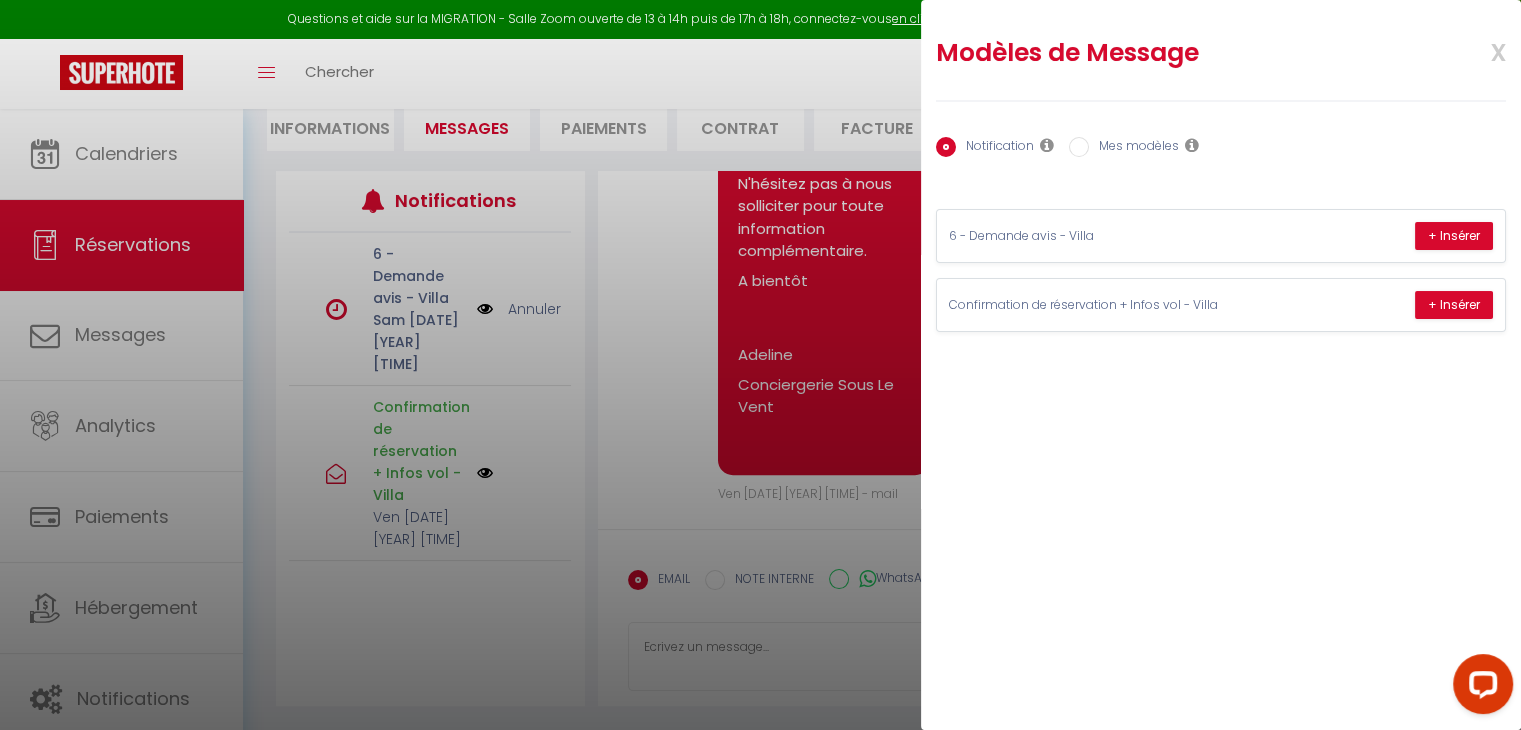 click on "Mes modèles" at bounding box center (1134, 148) 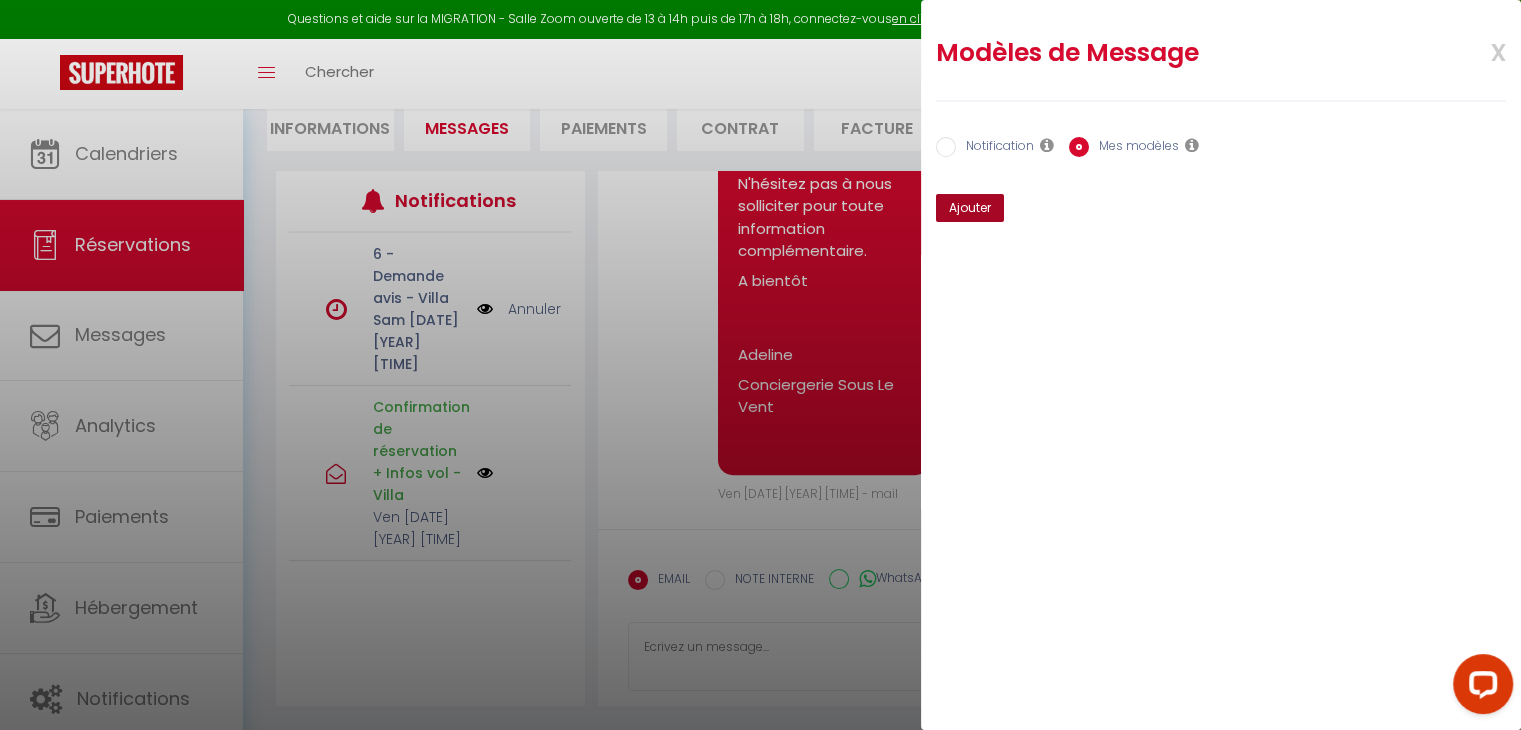 click on "Ajouter" at bounding box center (970, 208) 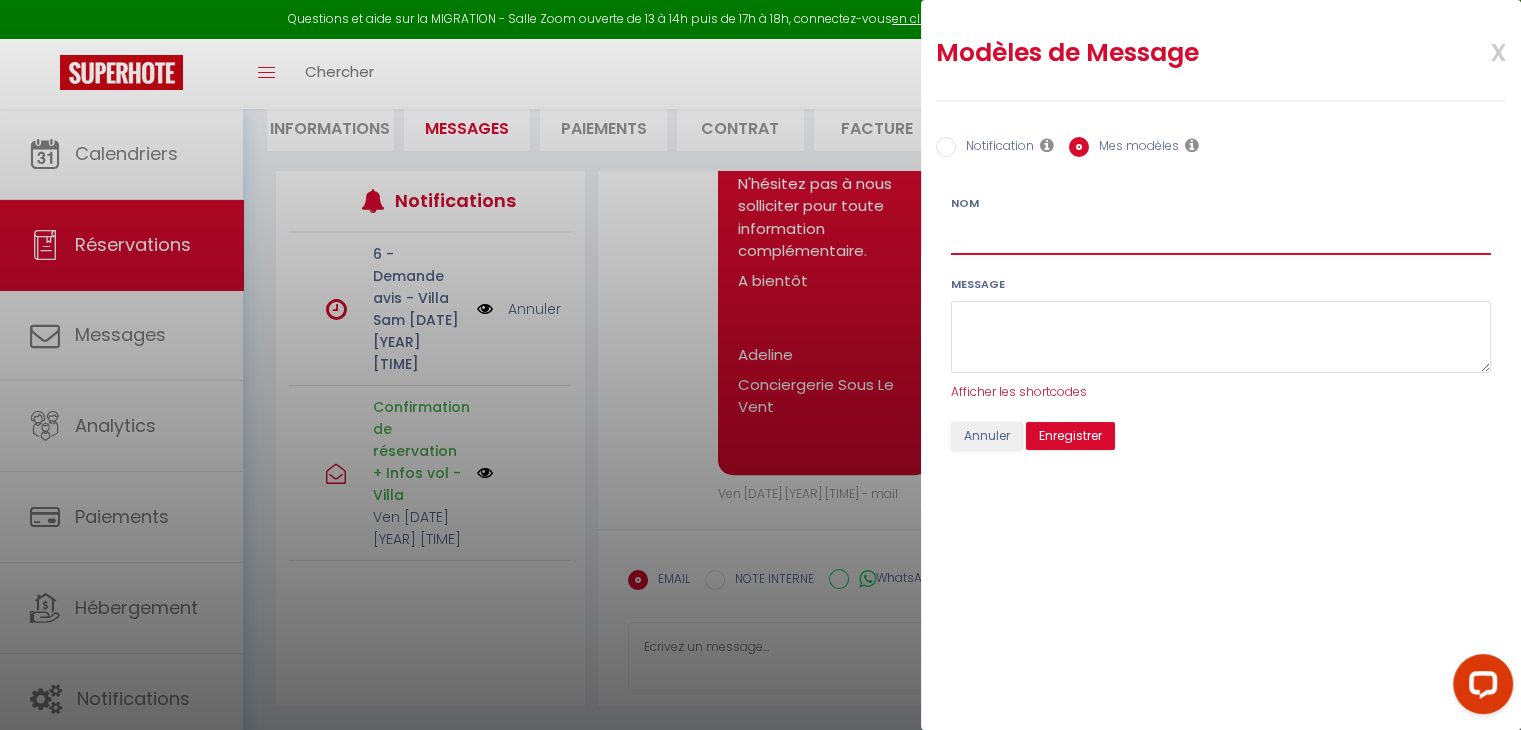 click on "Nom" at bounding box center (1221, 237) 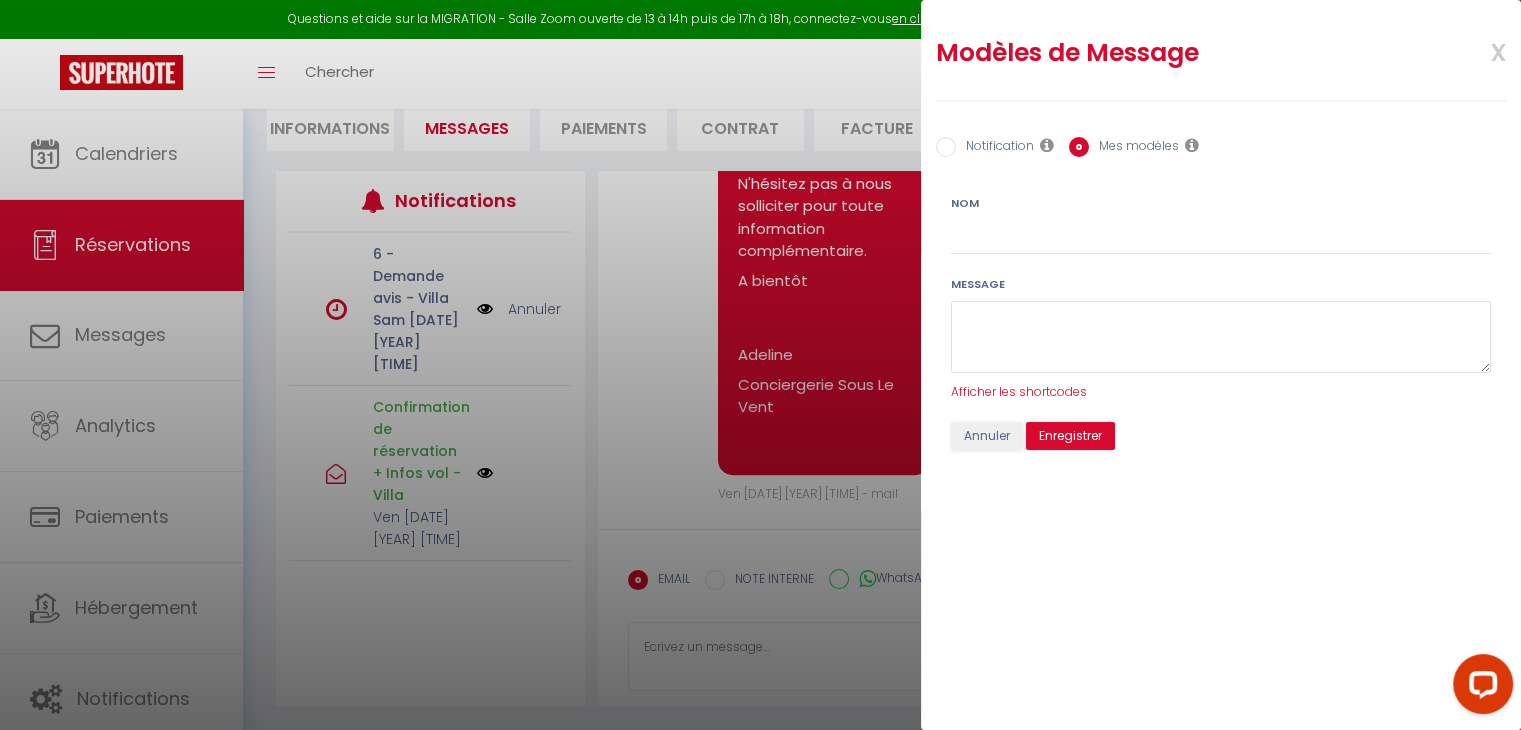 click on "Notification" at bounding box center (995, 148) 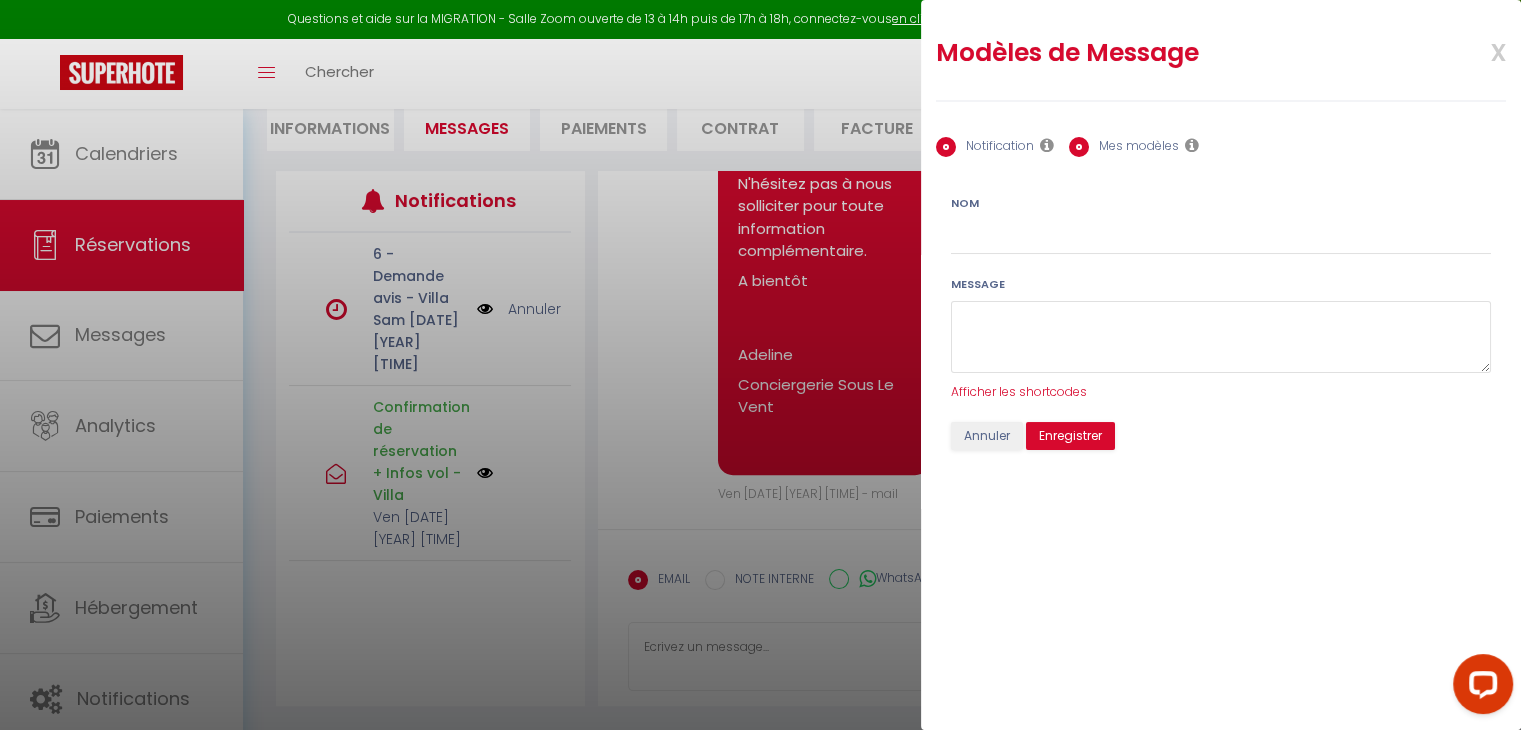 radio on "false" 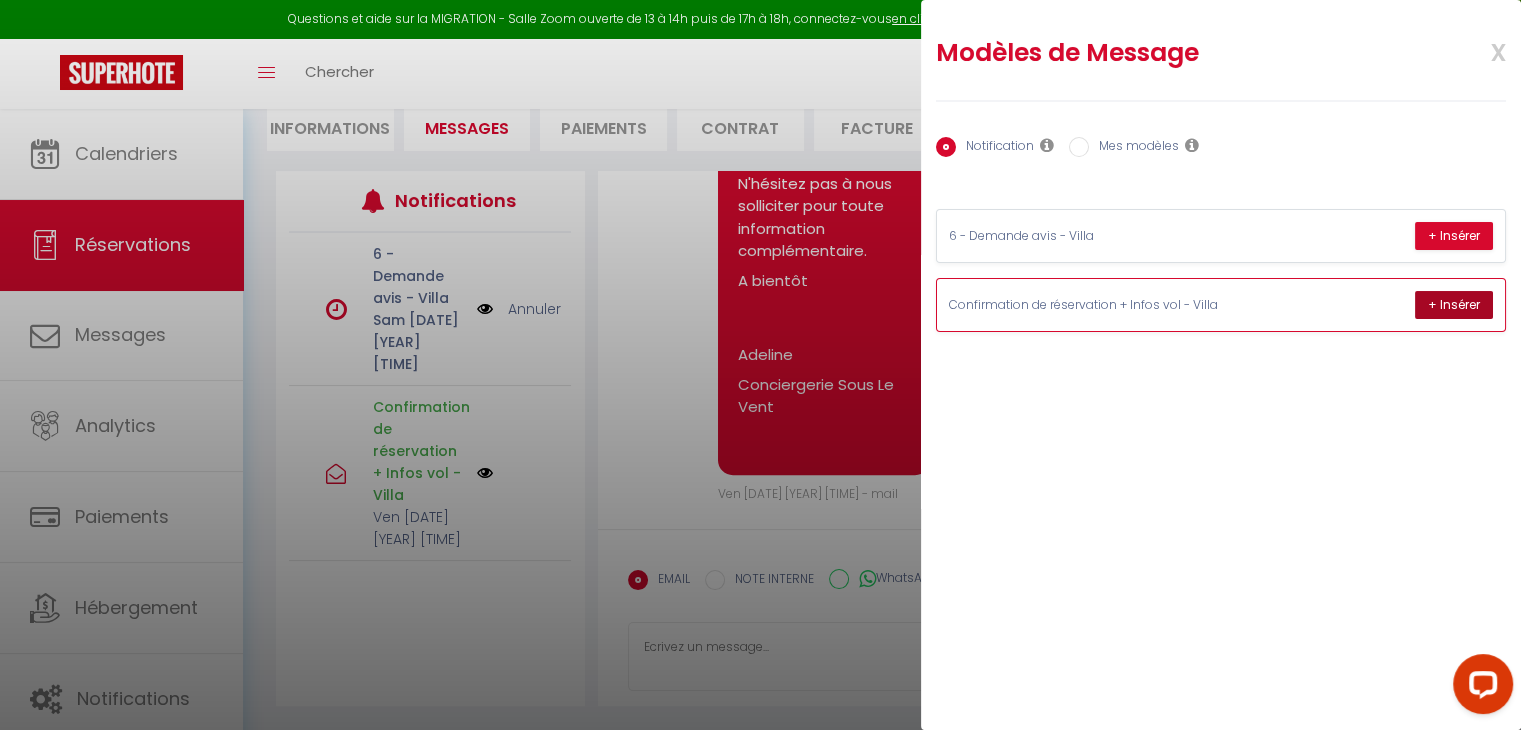 click on "+ Insérer" at bounding box center [1454, 305] 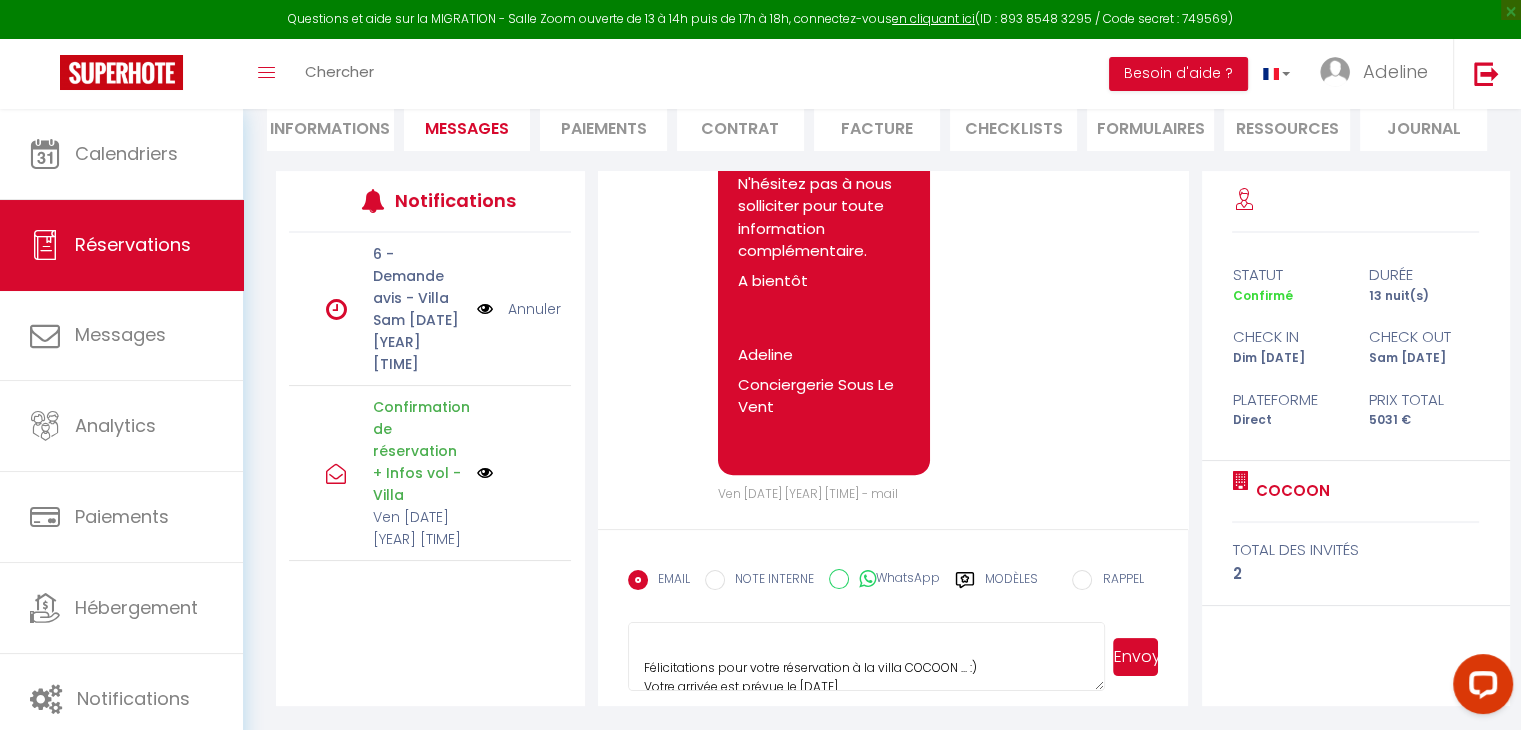 scroll, scrollTop: 0, scrollLeft: 0, axis: both 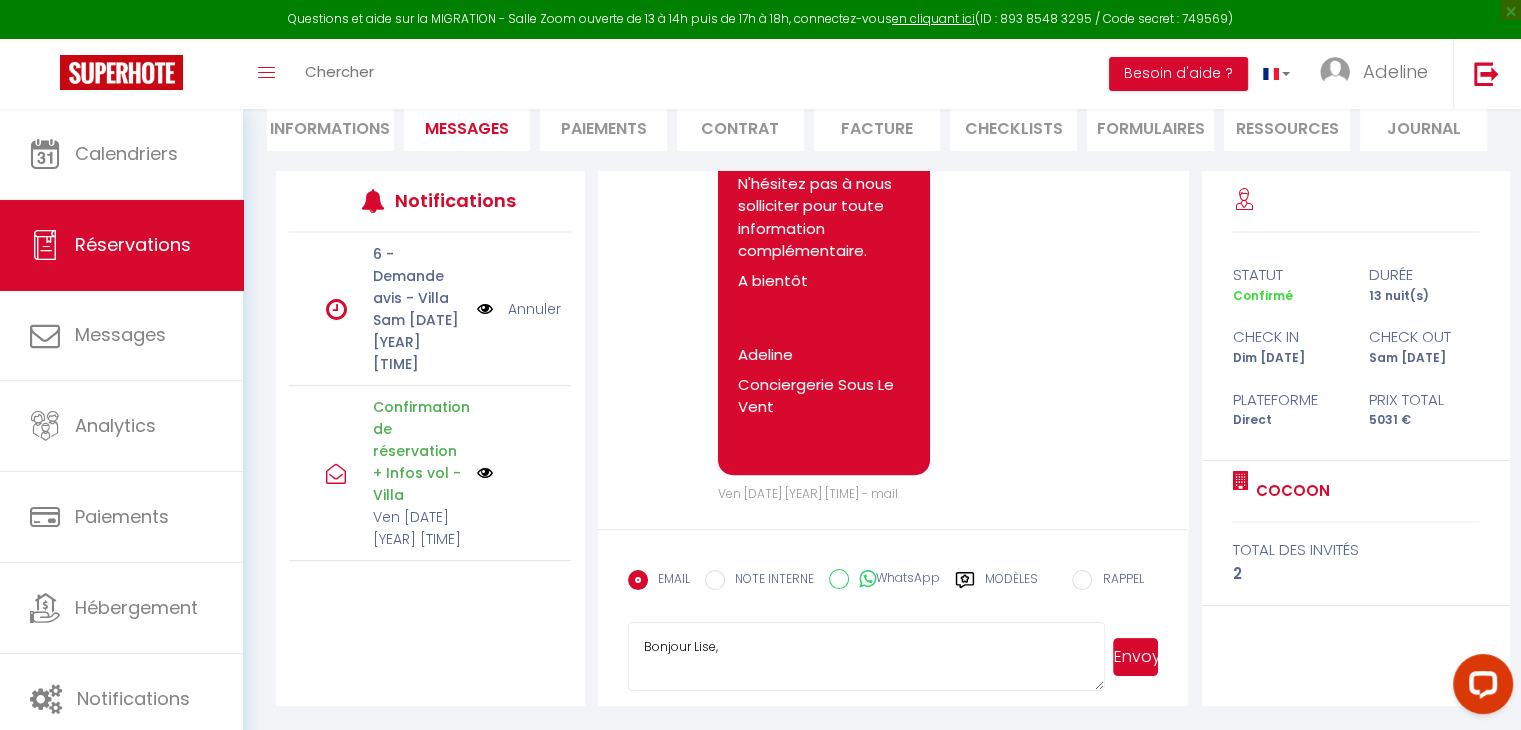 click on "Bonjour Lise,
Félicitations pour votre réservation à la villa COCOON ... :)
Votre arrivée est prévue le [DATE].
Afin de faciliter l'organisation de votre accueil sur place, merci de nous fournir les détails de votre vol :
Numéro de volHeure d'atterrissage prévueNotre conciergerie propose des services à la carte tels que :
Repas d'Arrivée - Box Apéritive - Petit Déjeuner - Livraison de courses - Location de serviettes de plage et matériel de snorkeling - Ménage - Conseils sur les activités et loisirs...
N'hésitez pas à nous solliciter pour toute information complémentaire.
A bientôt
Adeline
Conciergerie Sous Le Vent" at bounding box center (867, 657) 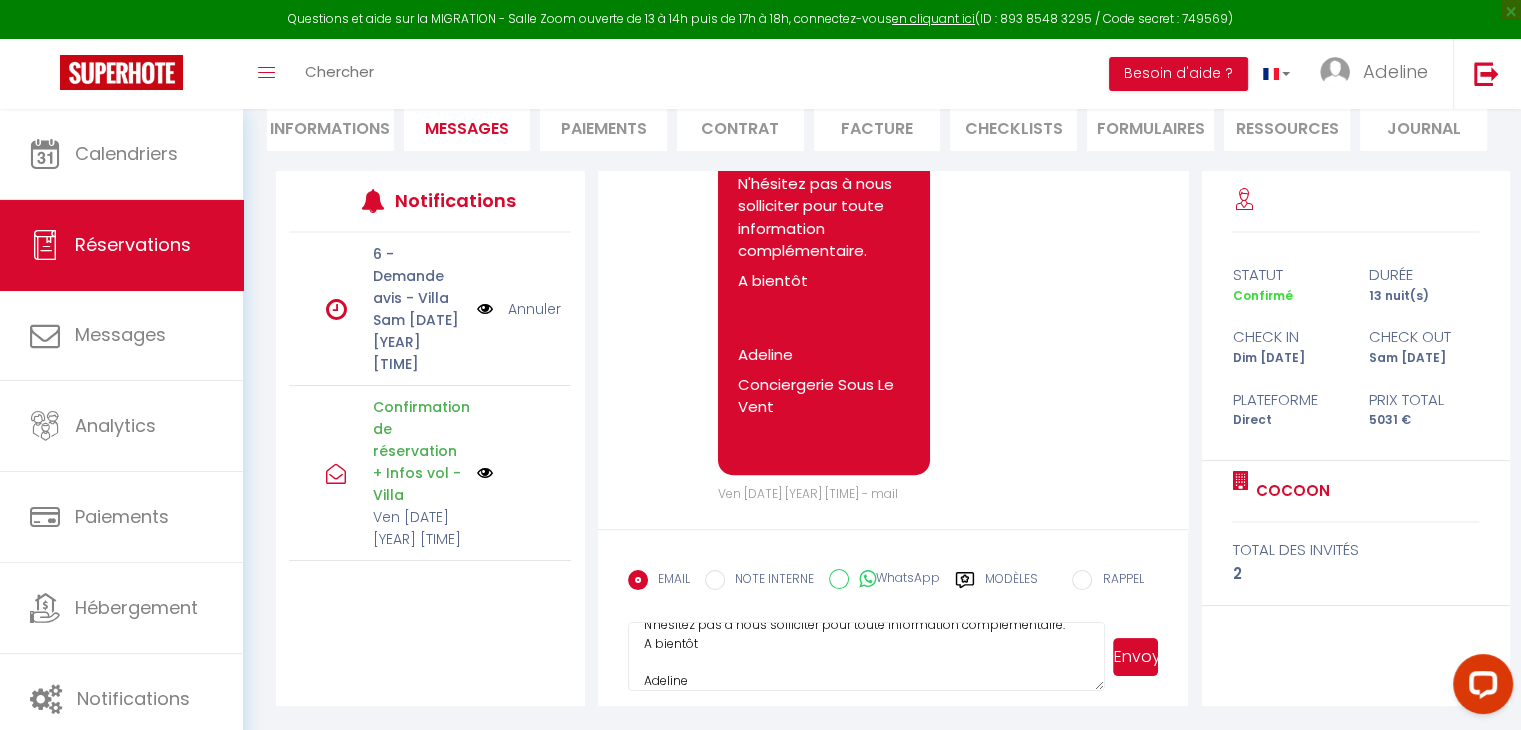 scroll, scrollTop: 285, scrollLeft: 0, axis: vertical 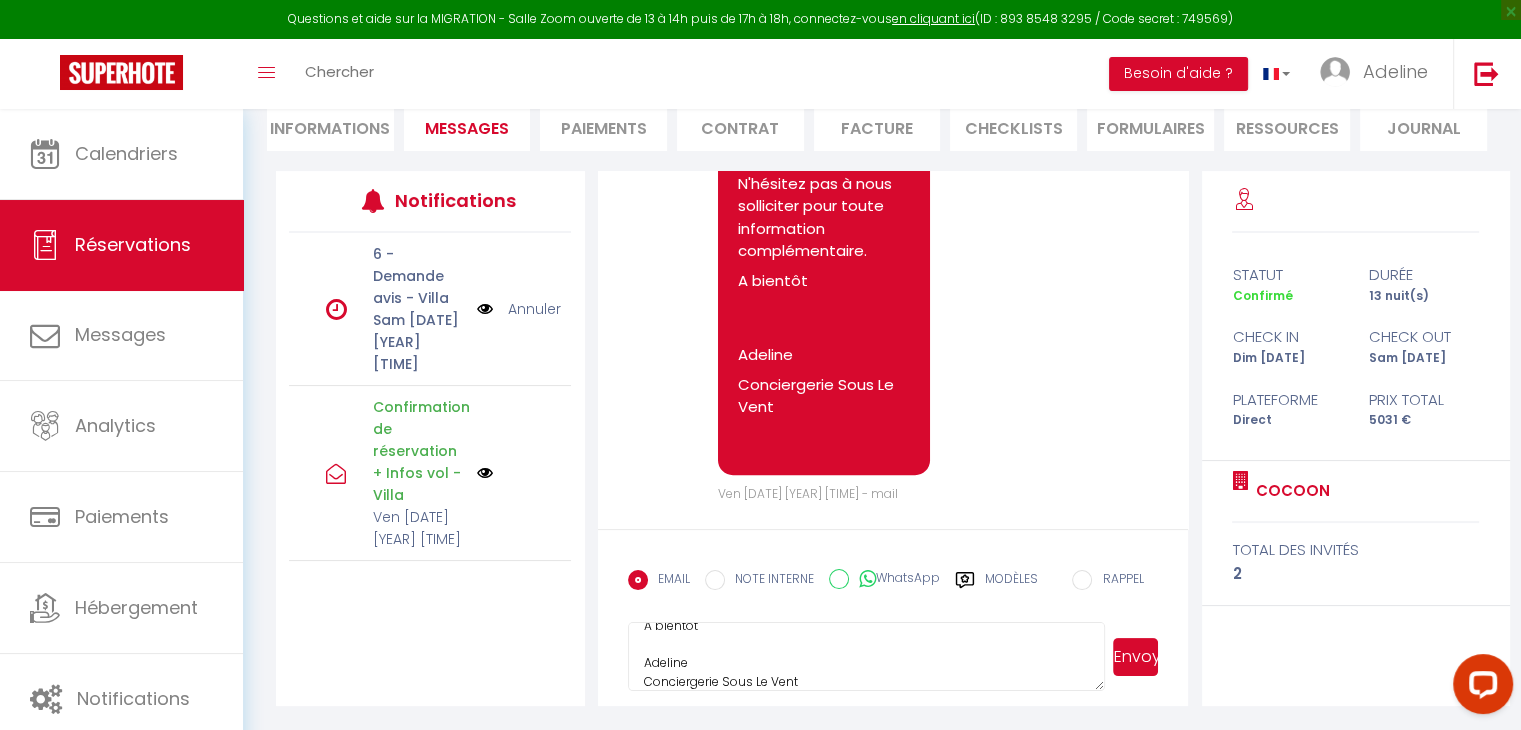 type on "Bonjour Lise,
Félicitations pour votre réservation à la villa COCOON ... :)
Votre arrivée est prévue le [DATE].
Afin de faciliter l'organisation de votre accueil sur place, merci de nous fournir les détails de votre vol :
Numéro de volHeure d'atterrissage prévueNotre conciergerie propose des services à la carte tels que :
Repas d'Arrivée - Box Apéritive - Petit Déjeuner - Livraison de courses - Location de serviettes de plage et matériel de snorkeling - Ménage - Conseils sur les activités et loisirs...
N'hésitez pas à nous solliciter pour toute information complémentaire.
A bientôt
Adeline
Conciergerie Sous Le Vent" 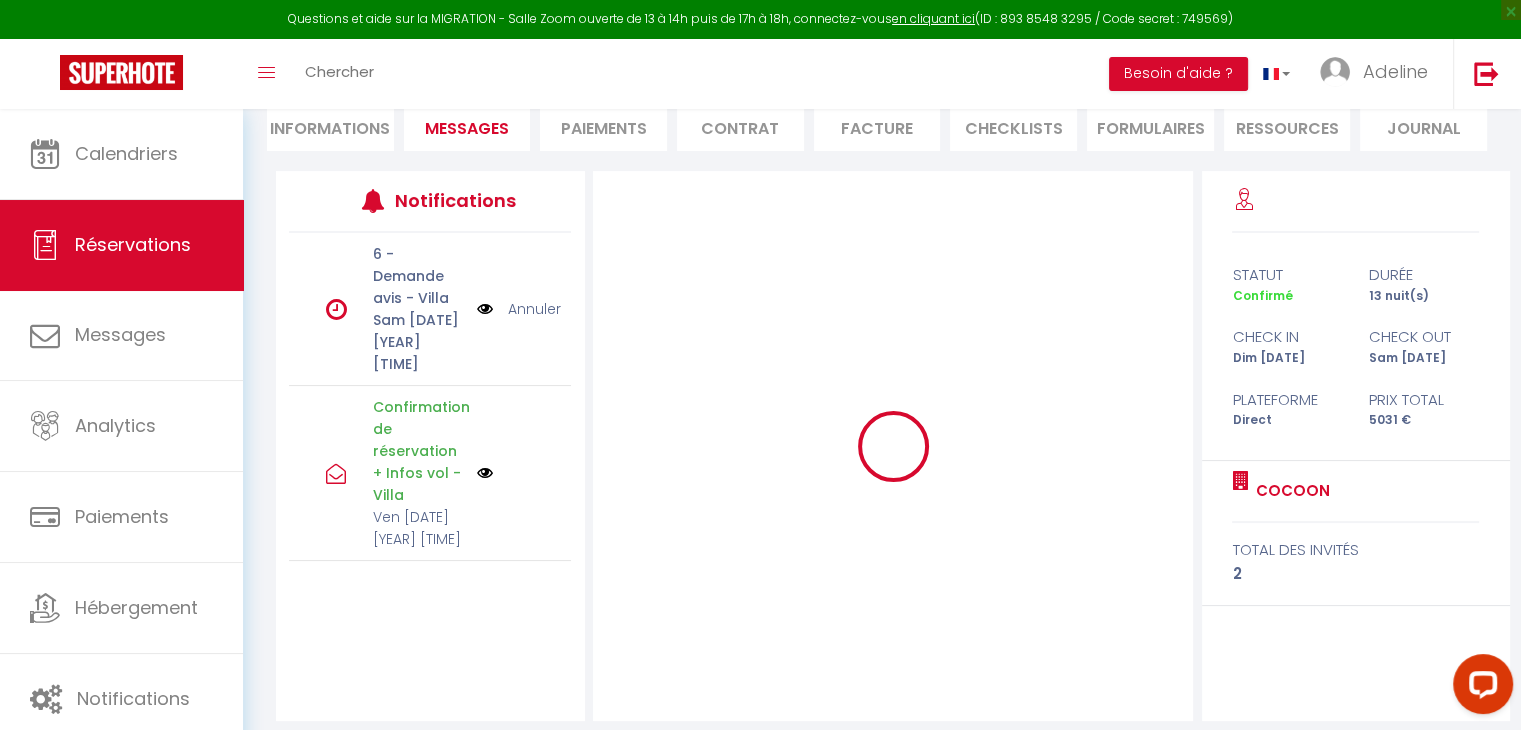 type 